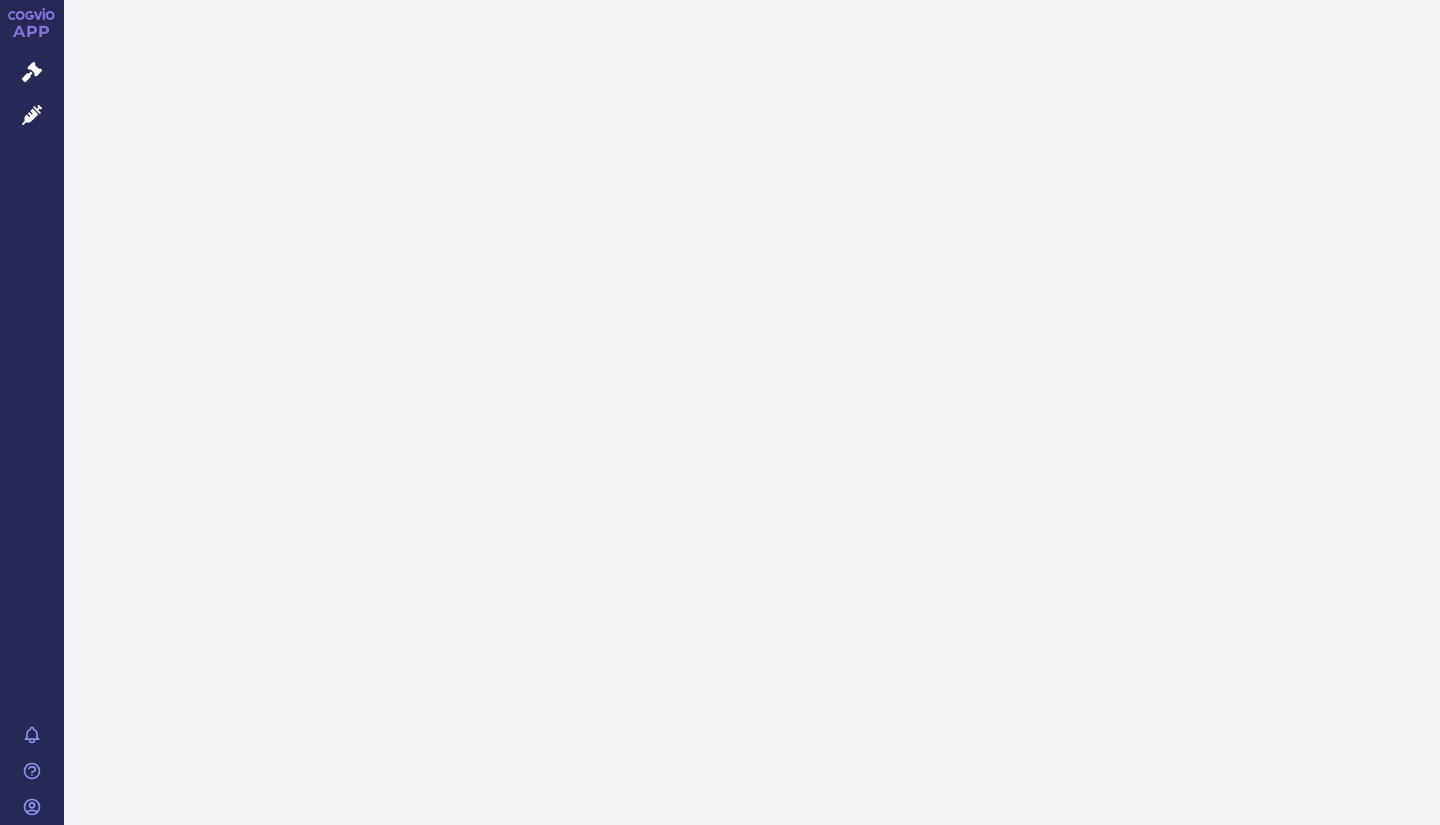 scroll, scrollTop: 0, scrollLeft: 0, axis: both 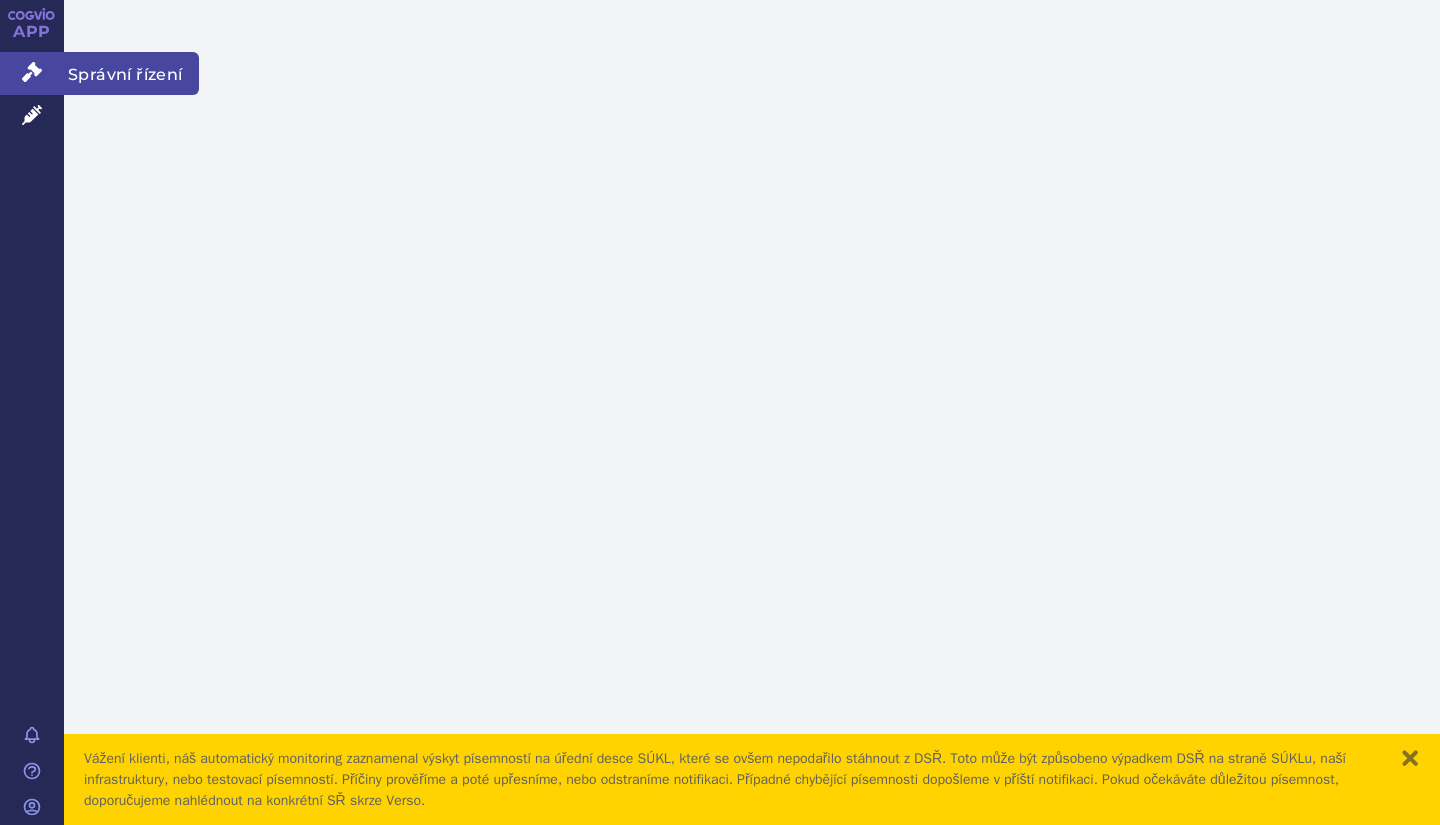 click 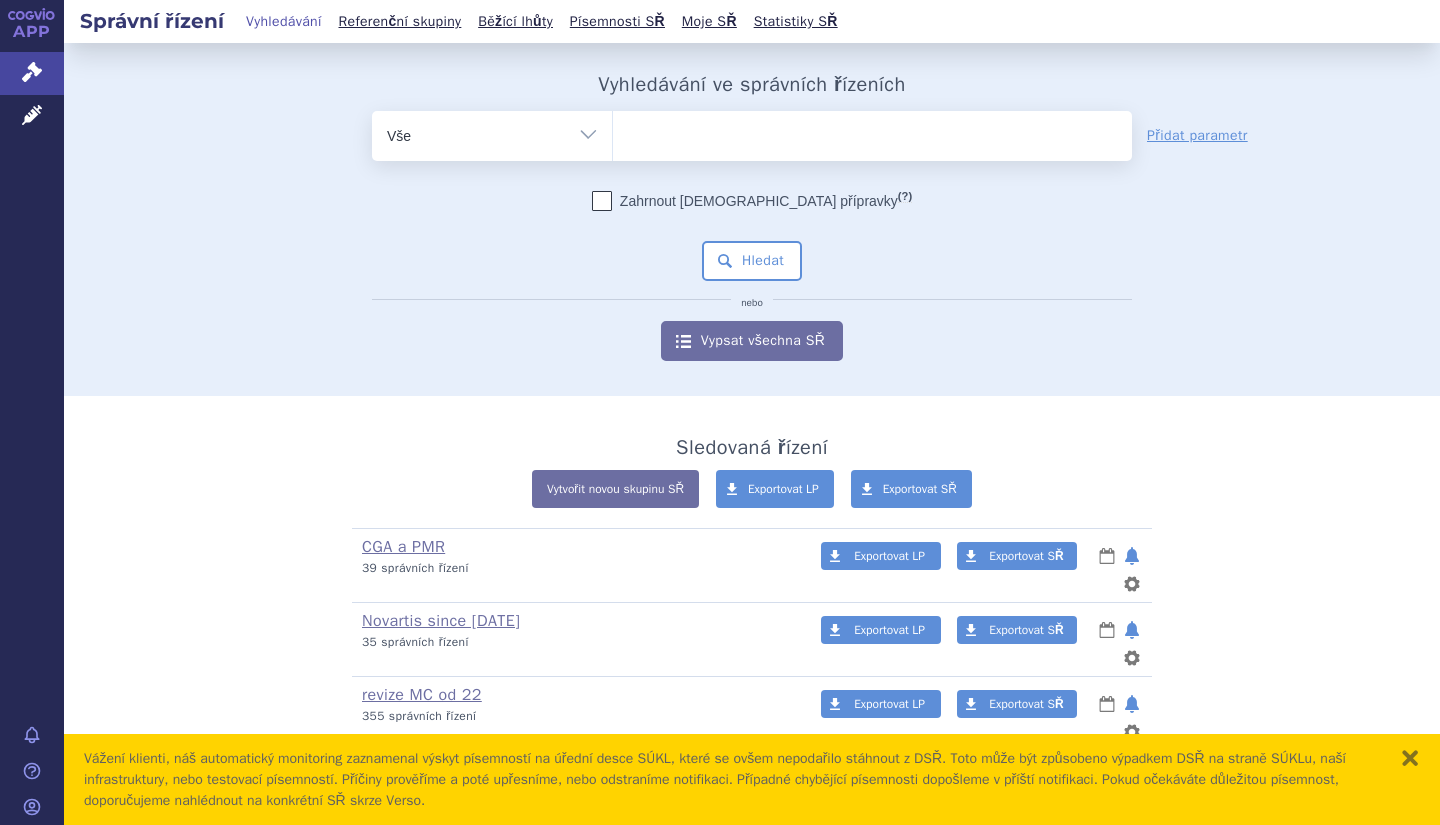 scroll, scrollTop: 0, scrollLeft: 0, axis: both 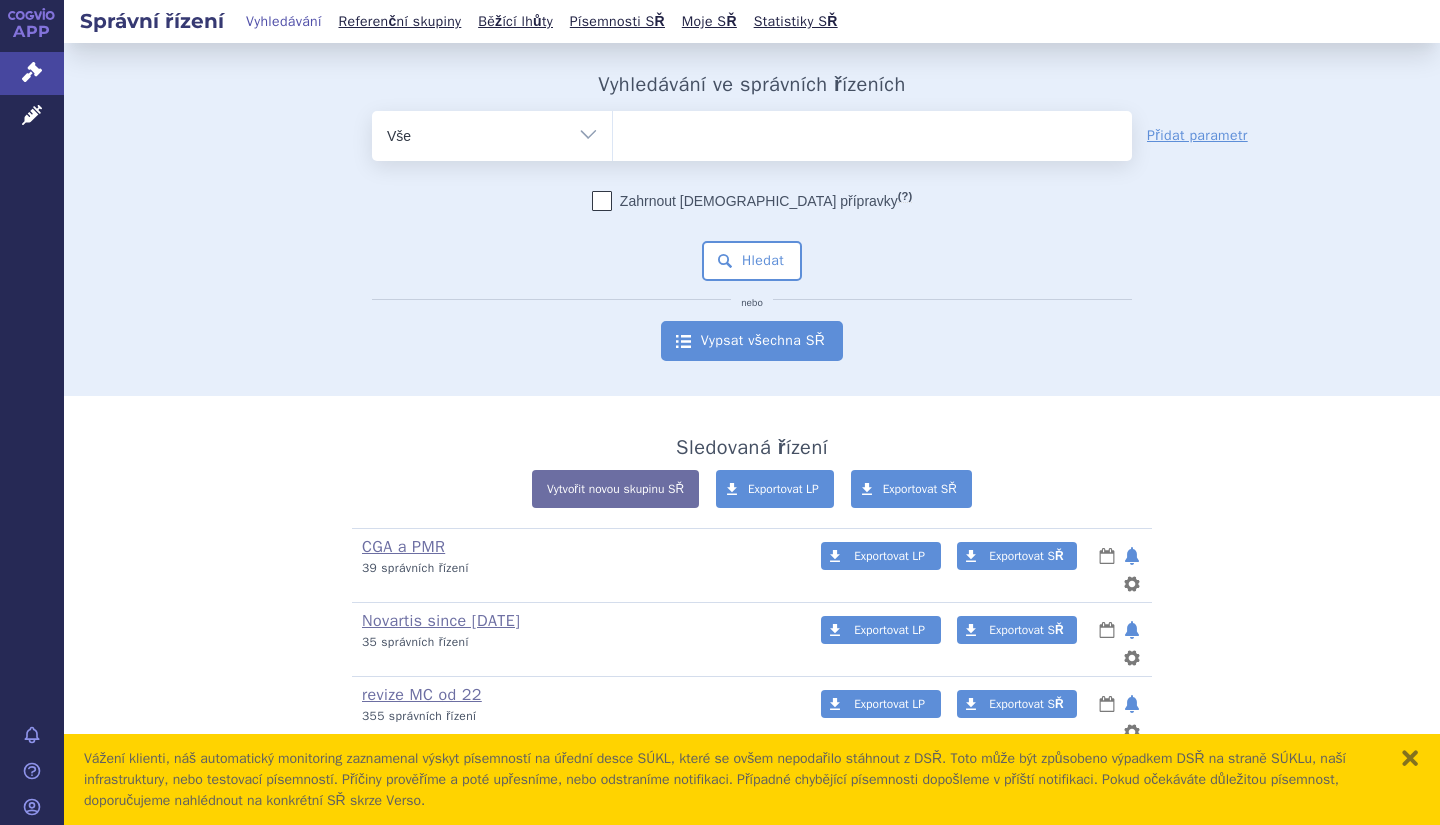 click on "Vypsat všechna SŘ" at bounding box center [752, 341] 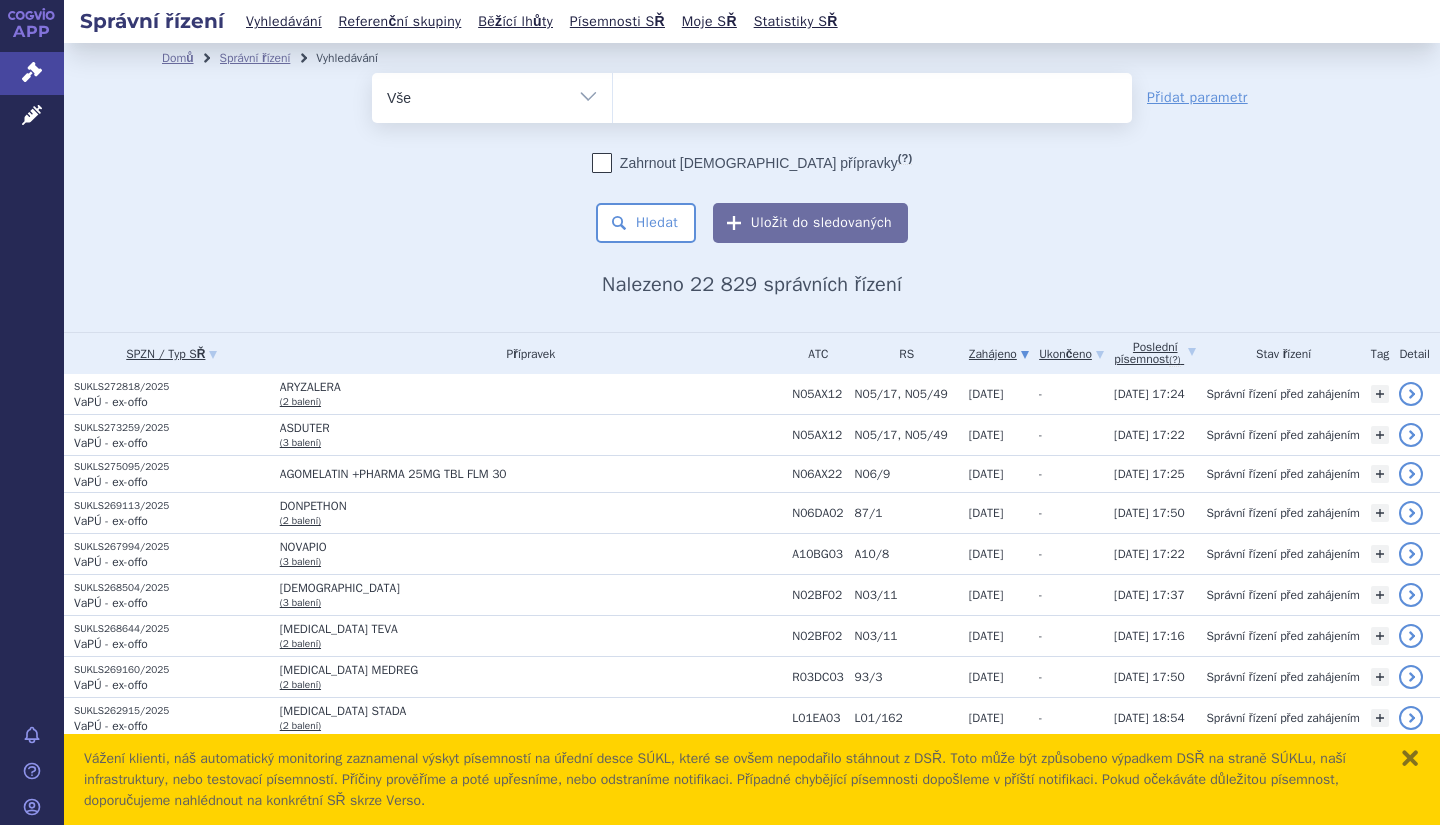 scroll, scrollTop: 0, scrollLeft: 0, axis: both 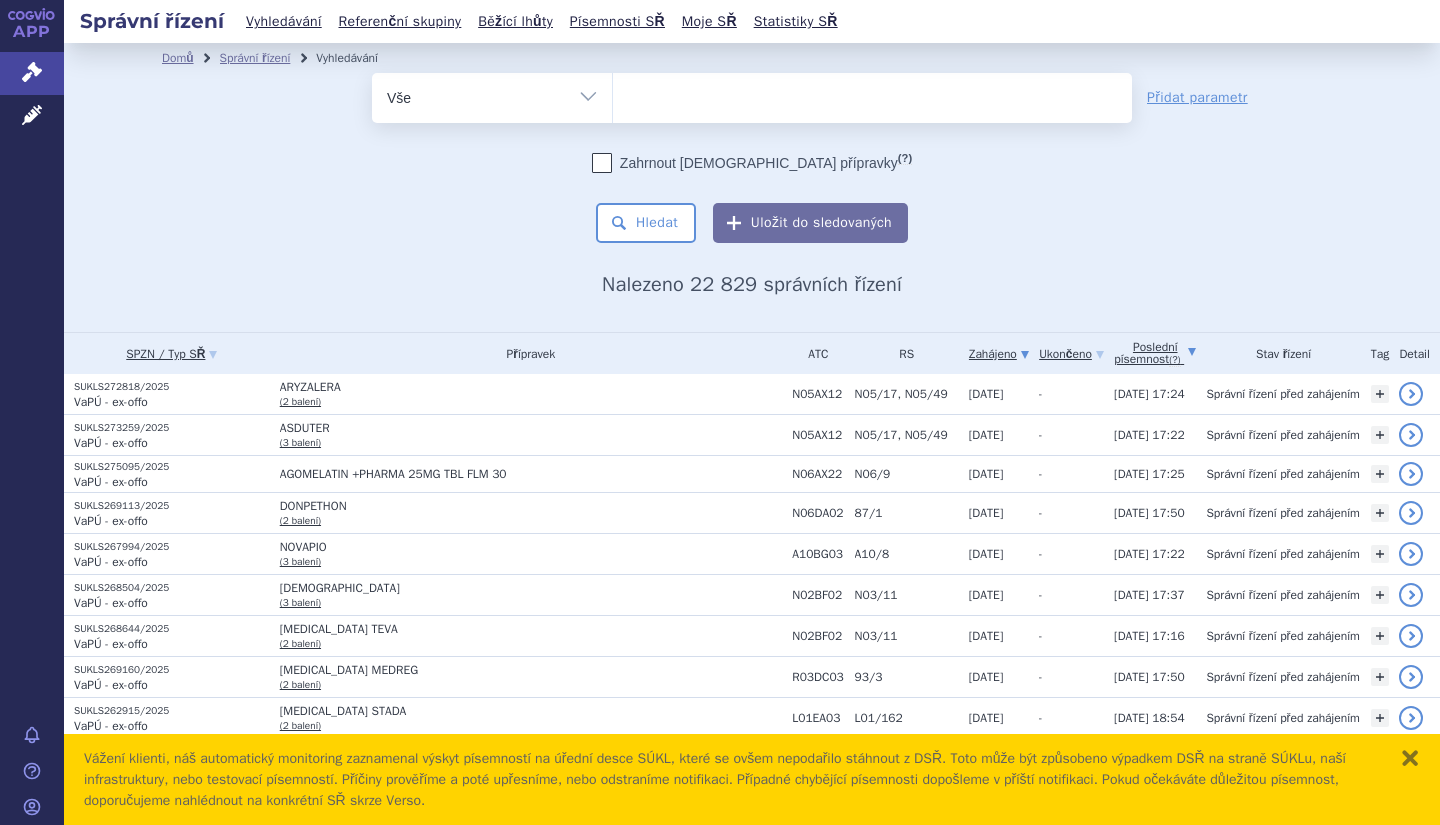 click on "Poslední písemnost  (?)" at bounding box center [1155, 353] 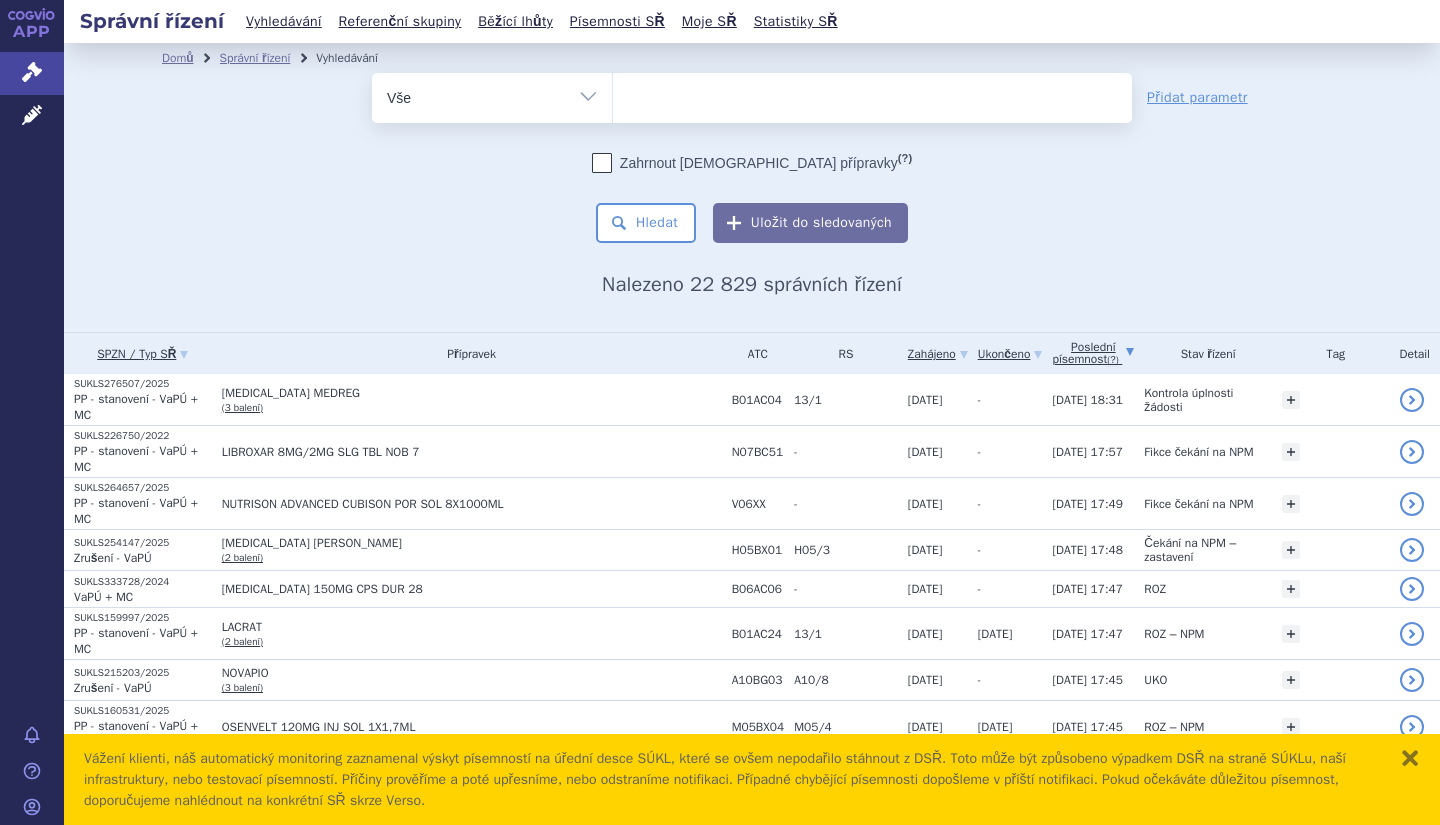 scroll, scrollTop: 0, scrollLeft: 0, axis: both 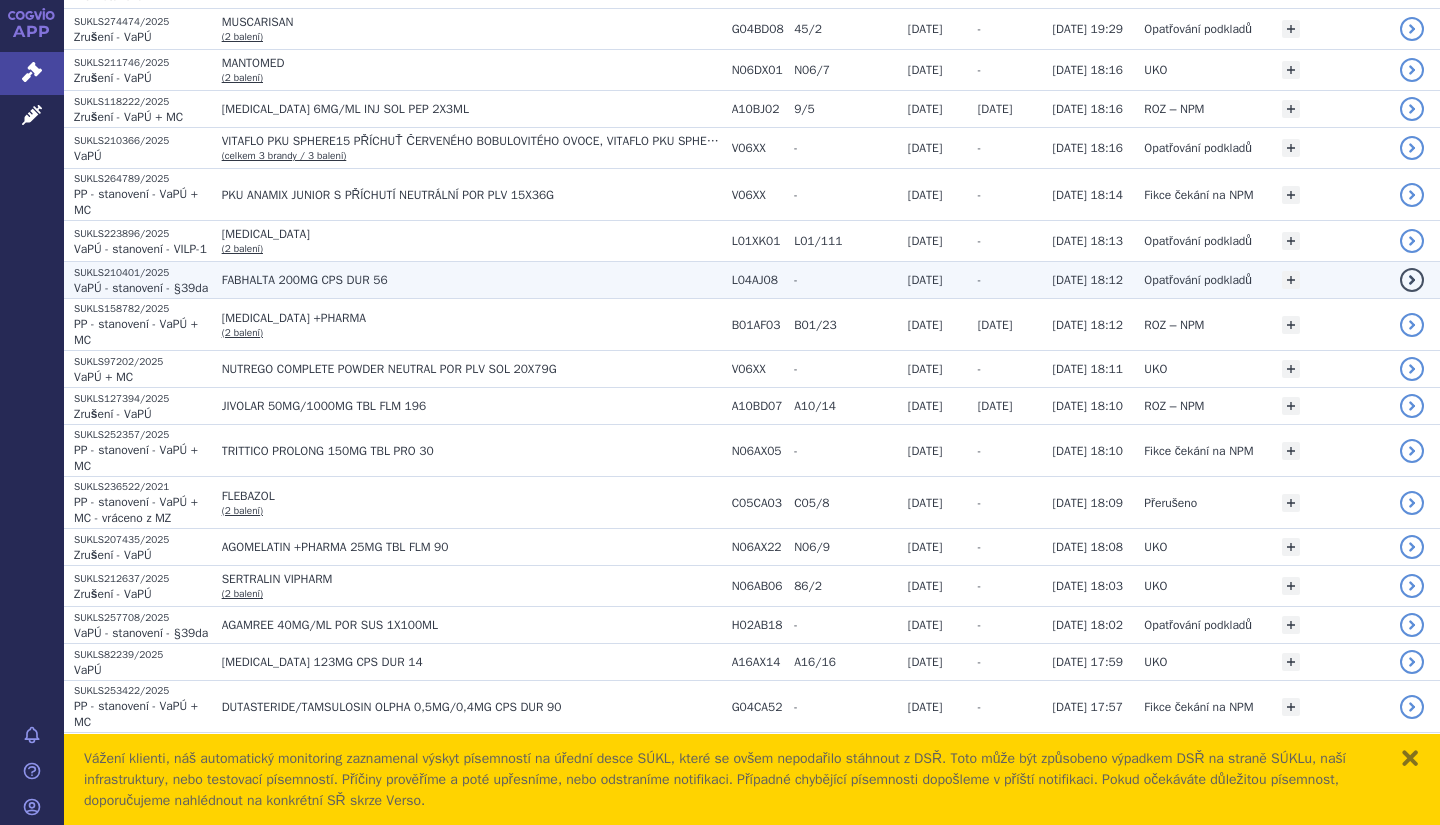 click on "FABHALTA 200MG CPS DUR 56" at bounding box center (472, 280) 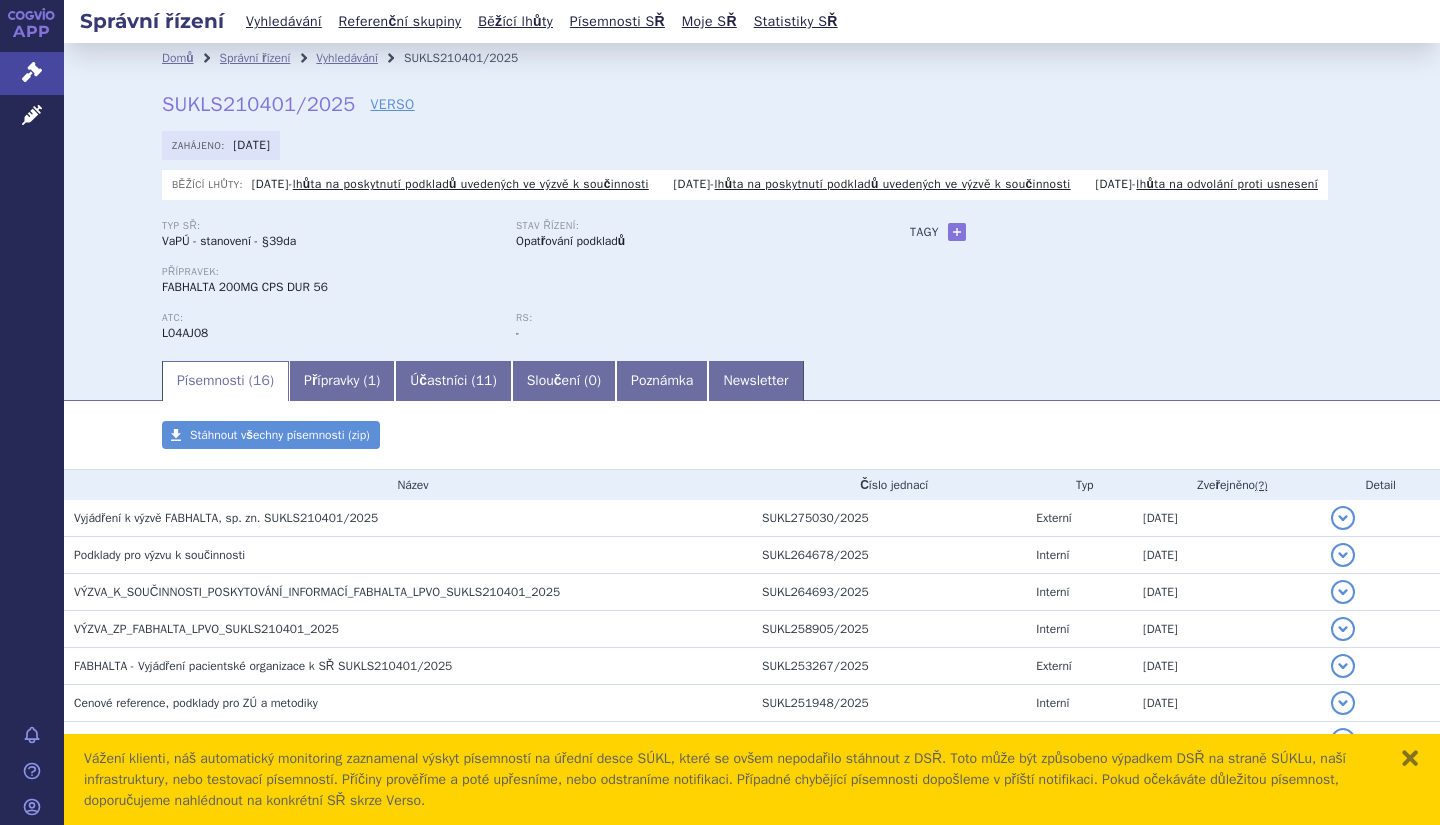 scroll, scrollTop: 0, scrollLeft: 0, axis: both 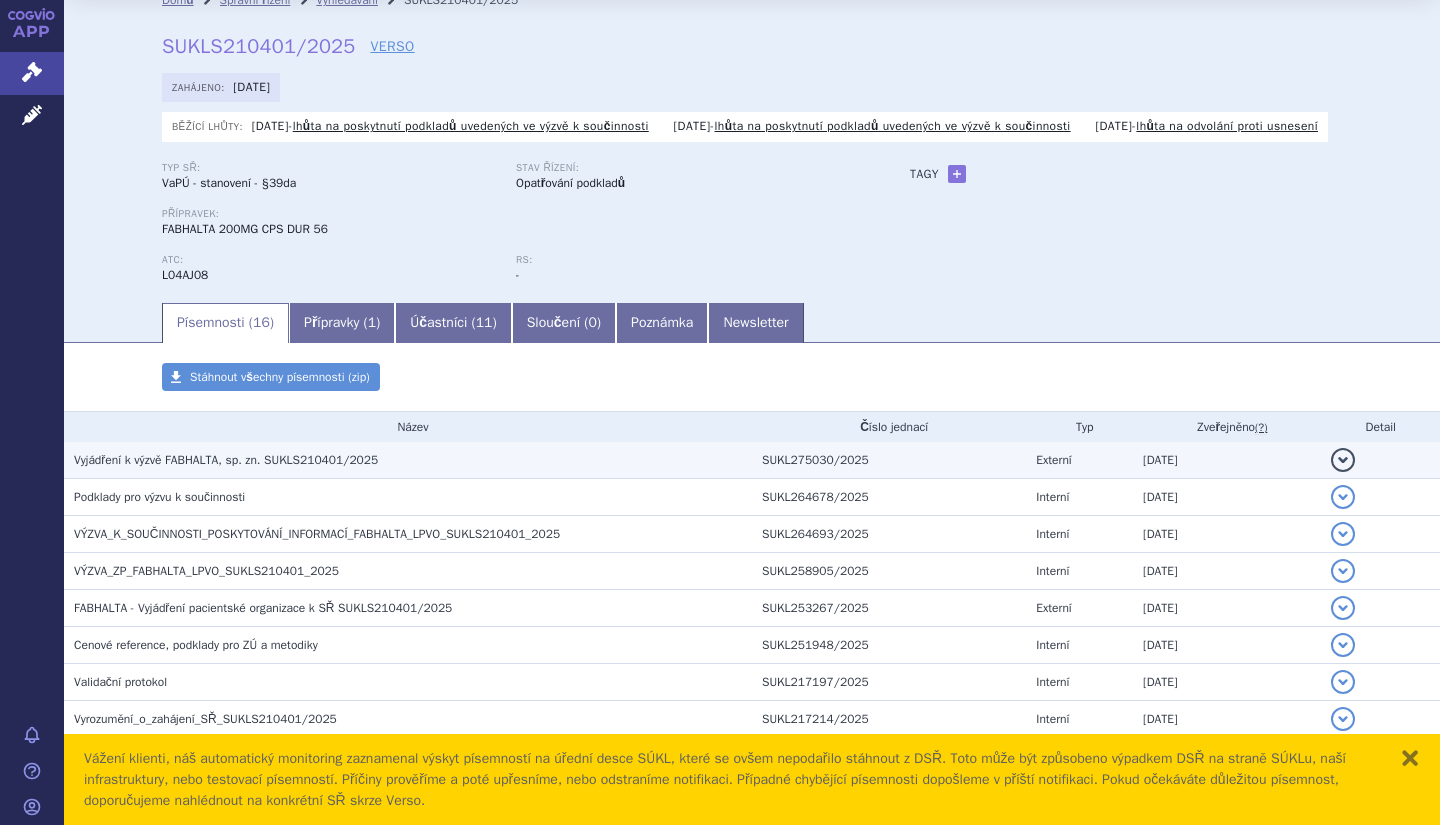 click on "Vyjádření k výzvě FABHALTA, sp. zn. SUKLS210401/2025" at bounding box center [226, 460] 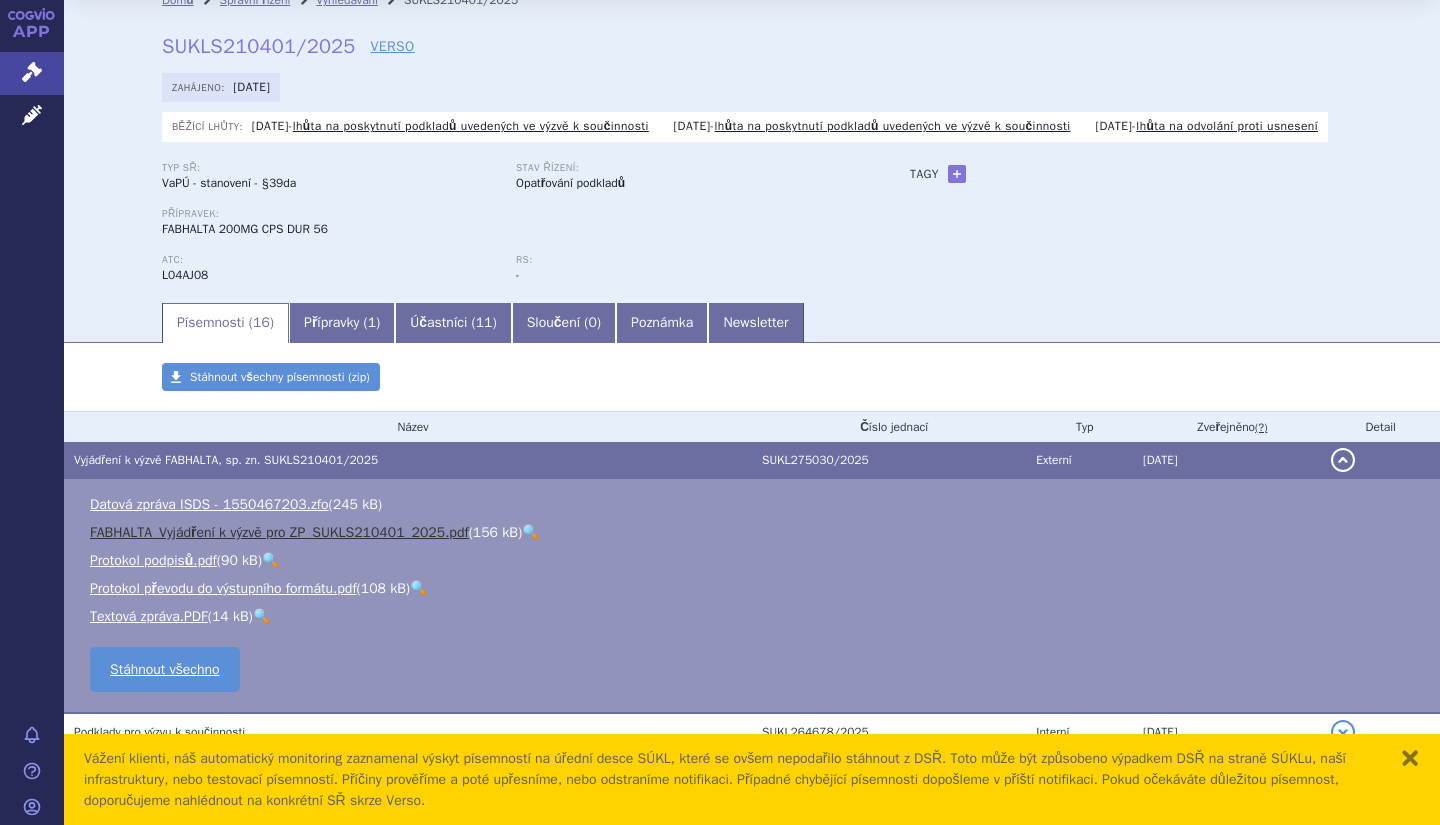 click on "FABHALTA_Vyjádření k výzvě pro ZP_SUKLS210401_2025.pdf" at bounding box center (279, 532) 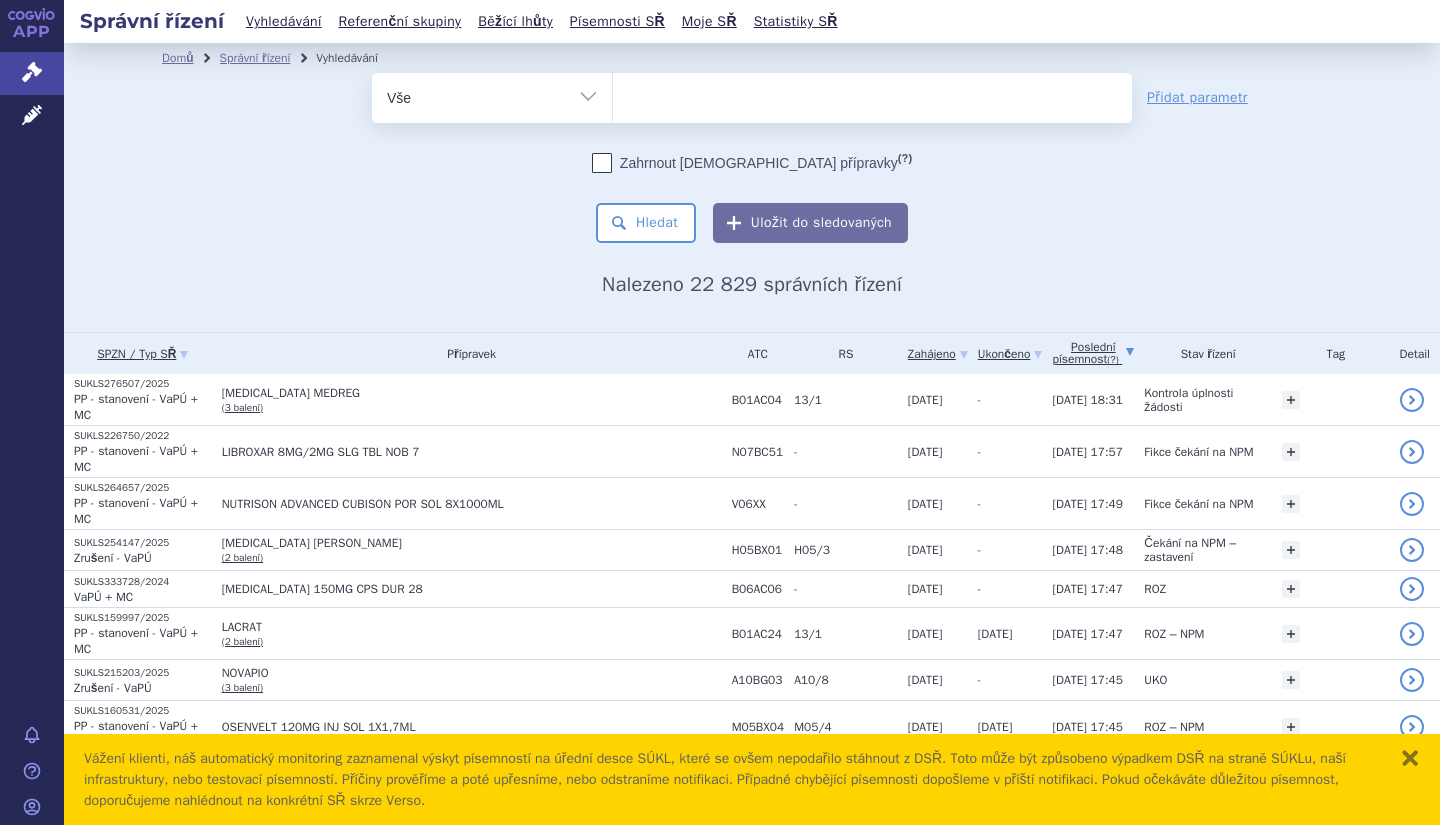 scroll, scrollTop: 0, scrollLeft: 0, axis: both 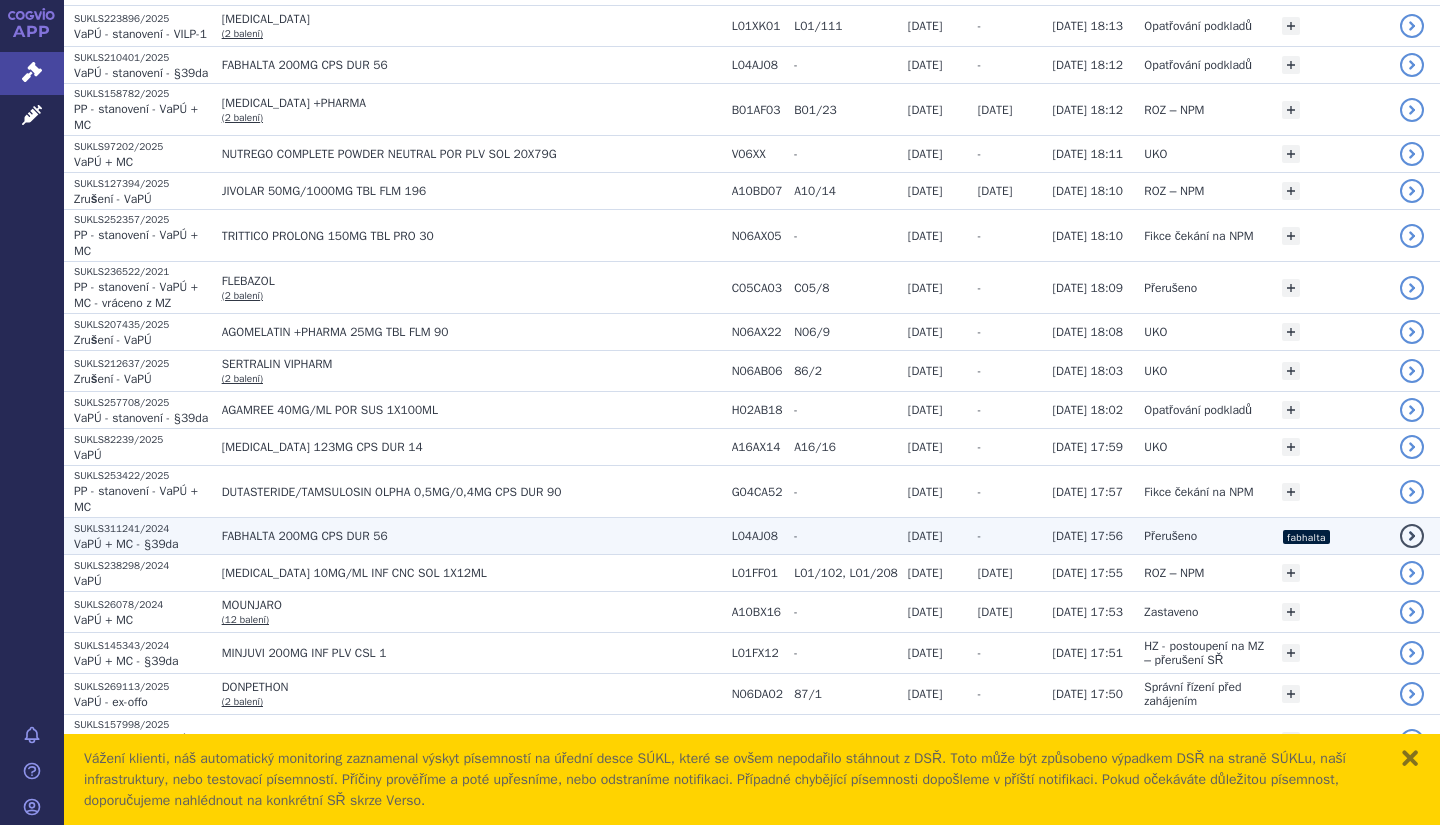 click on "FABHALTA 200MG CPS DUR 56" at bounding box center (472, 536) 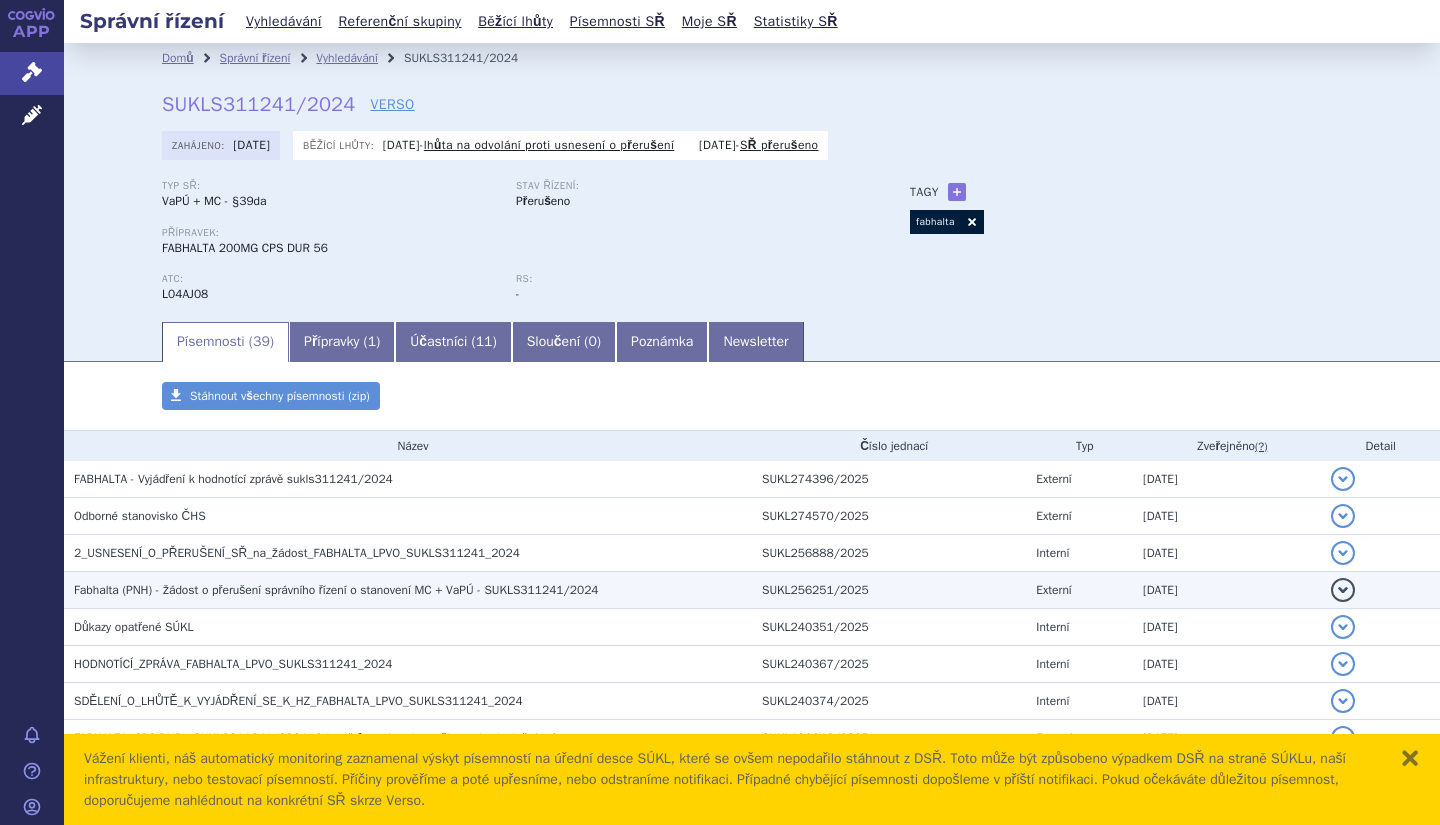 scroll, scrollTop: 0, scrollLeft: 0, axis: both 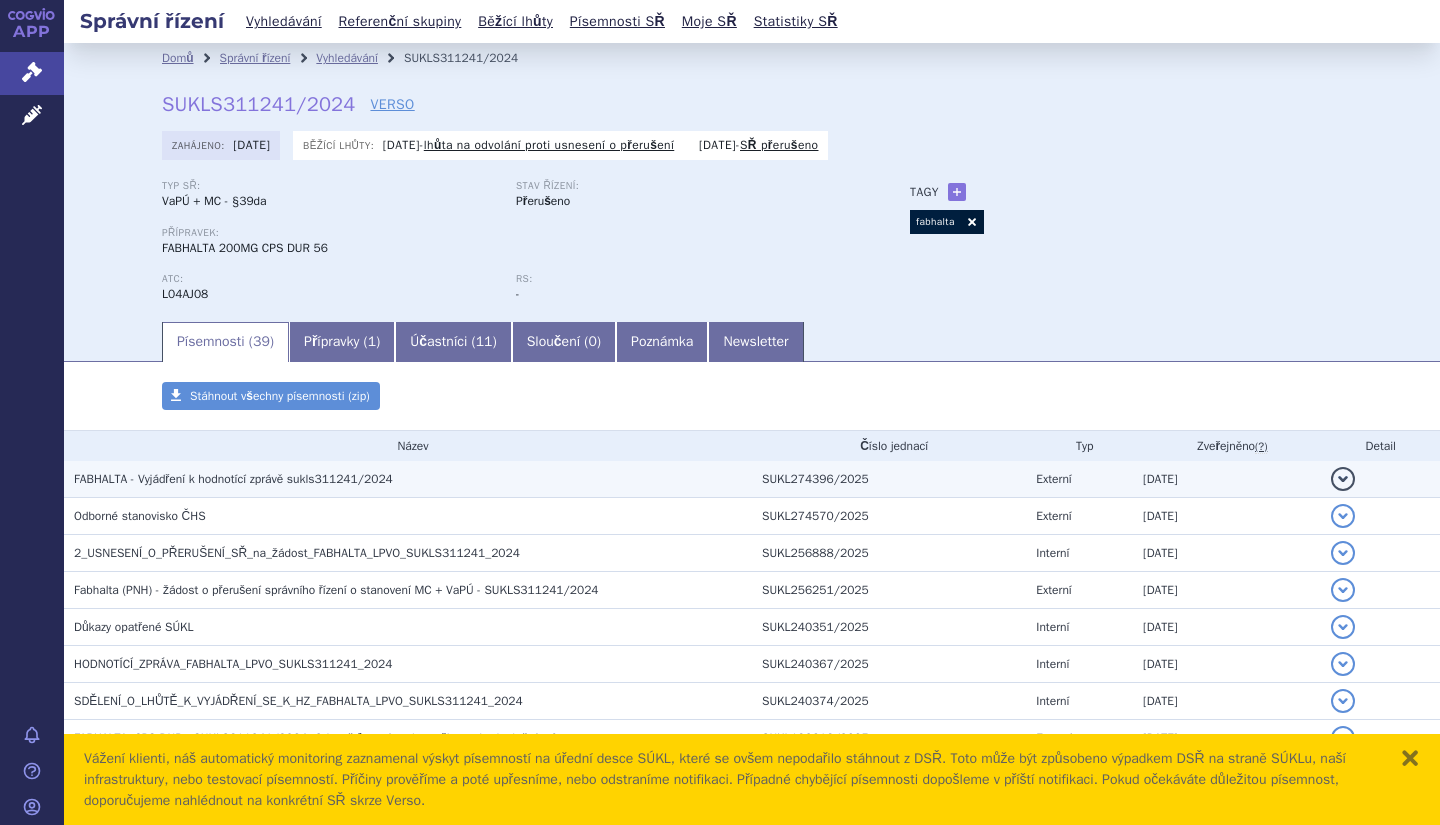 click on "FABHALTA - Vyjádření k hodnotící zprávě sukls311241/2024" at bounding box center (413, 479) 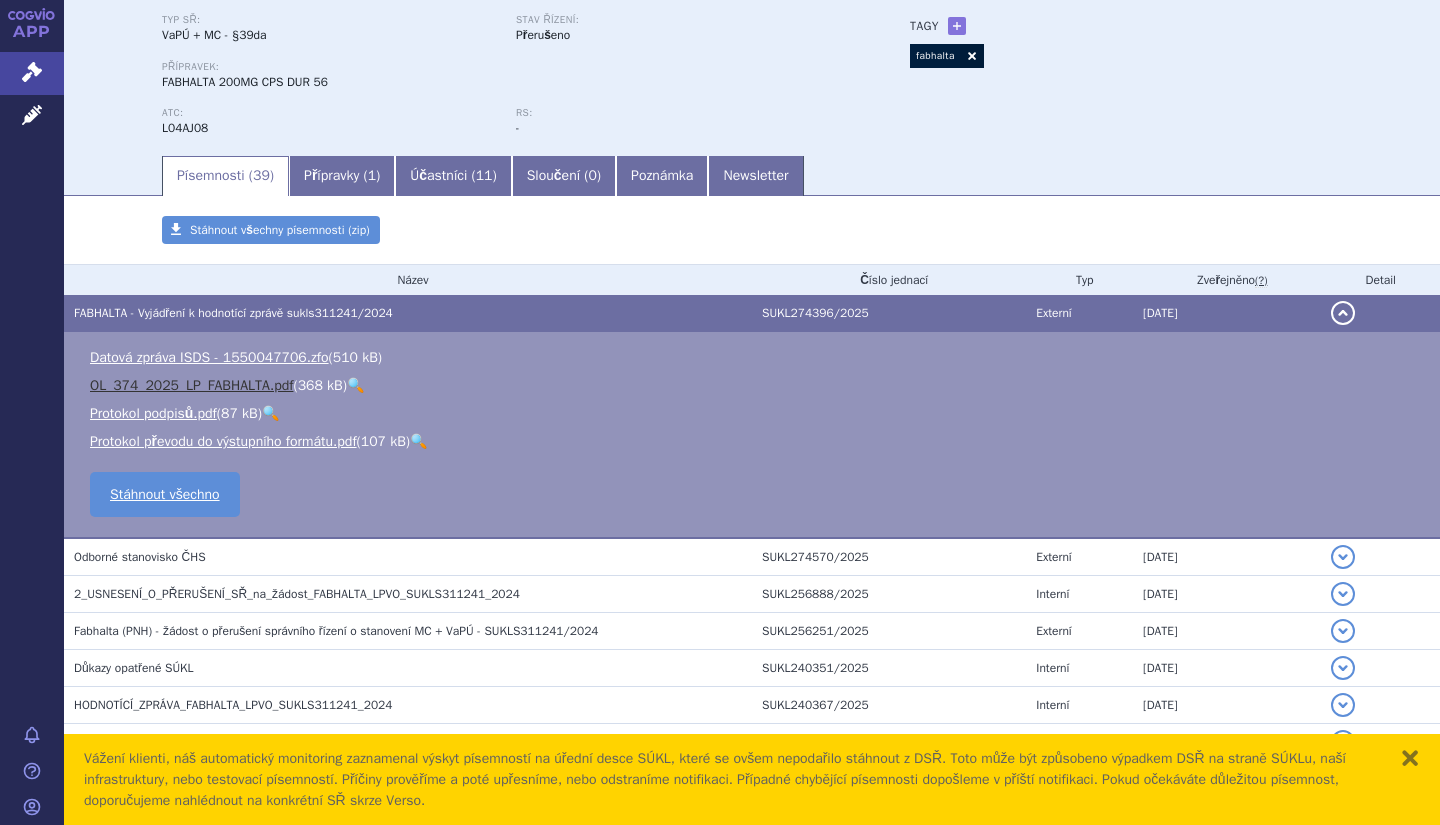scroll, scrollTop: 188, scrollLeft: 0, axis: vertical 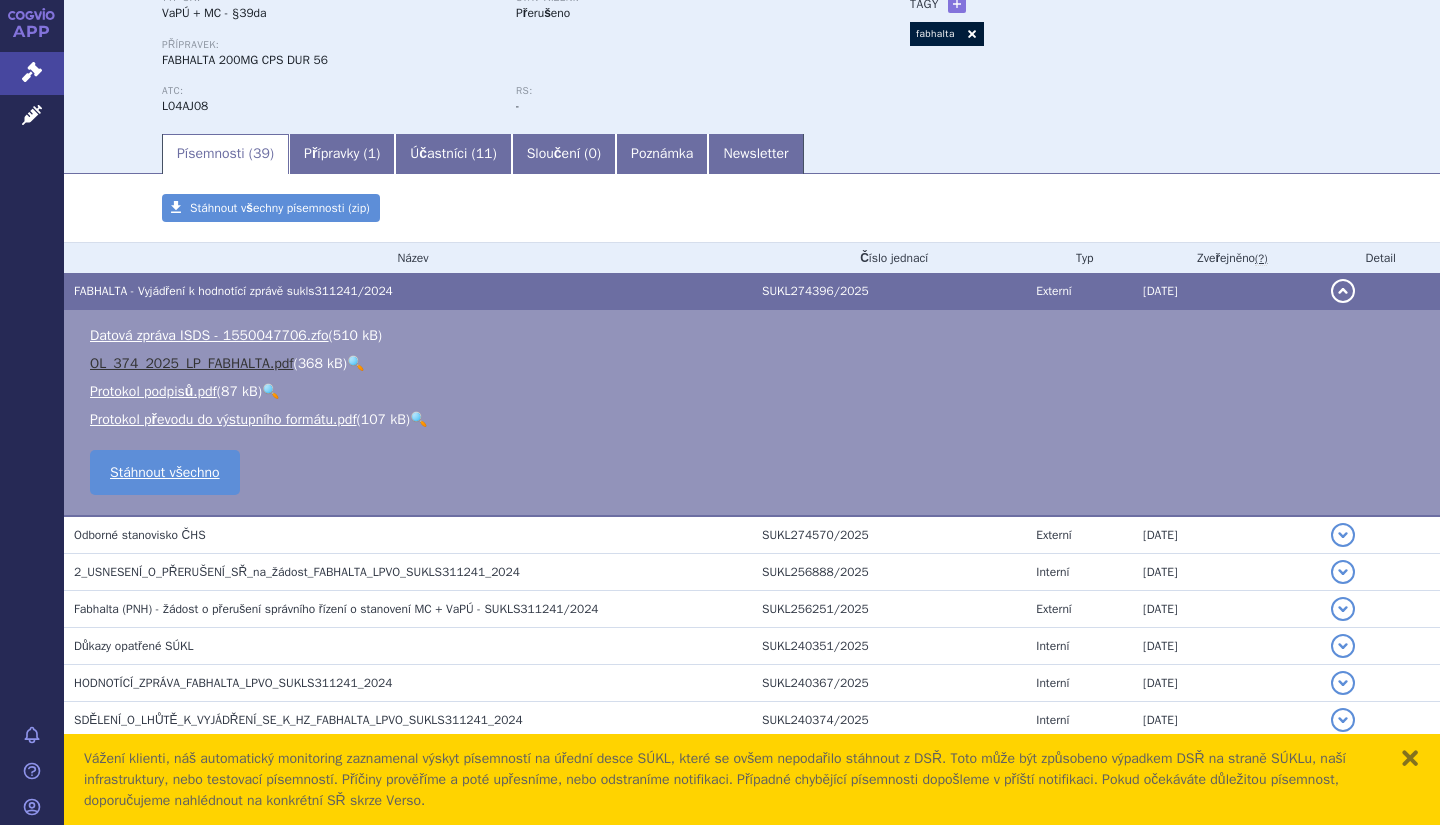 click on "OL_374_2025_LP_FABHALTA.pdf" at bounding box center (191, 363) 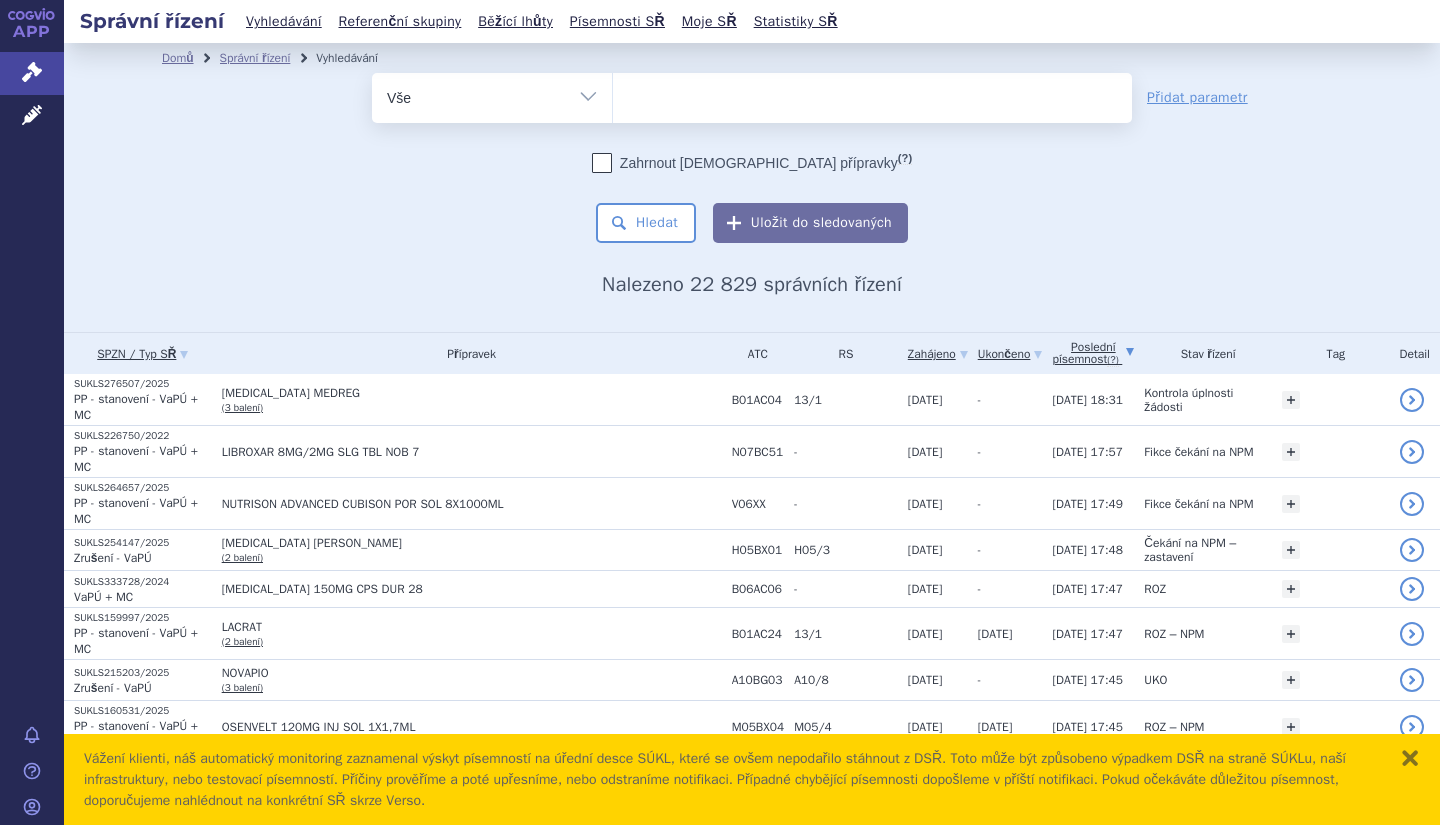 scroll, scrollTop: 0, scrollLeft: 0, axis: both 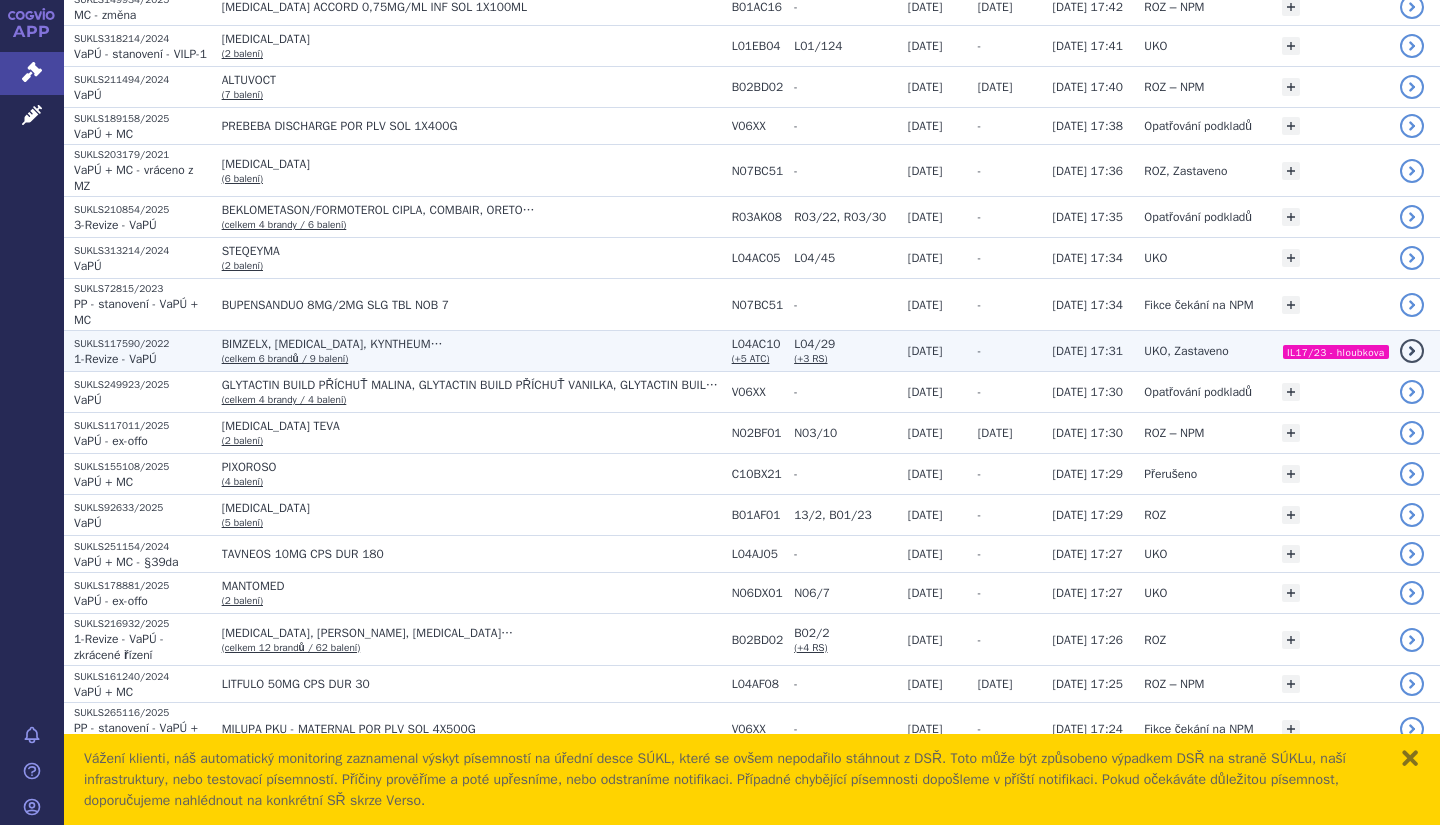 click on "BIMZELX, COSENTYX, KYNTHEUM…
(celkem 6 brandů / 9 balení)" at bounding box center [467, 351] 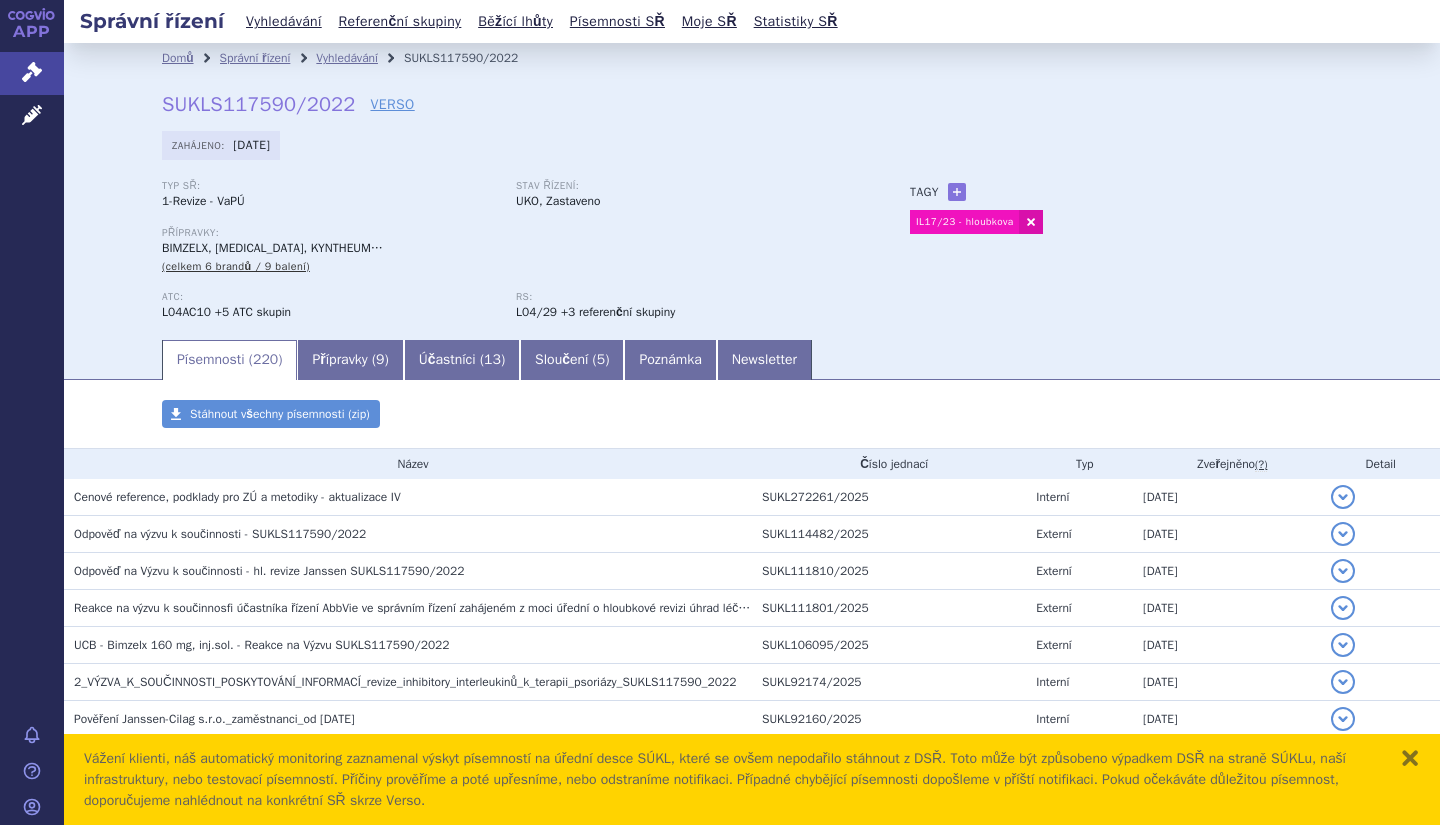 scroll, scrollTop: 0, scrollLeft: 0, axis: both 